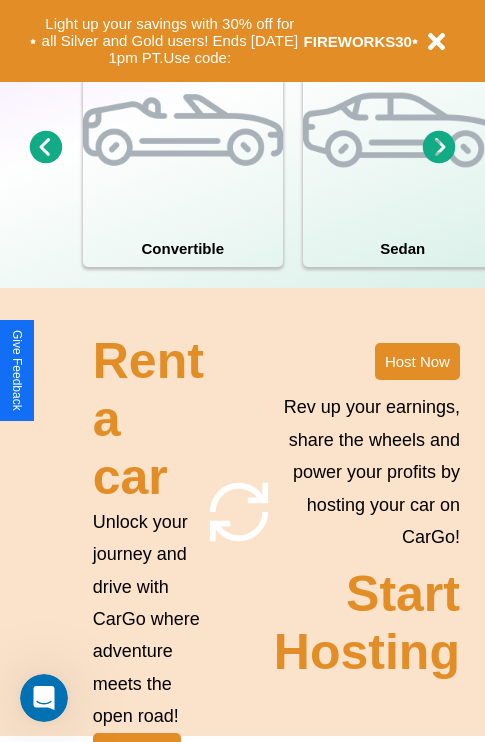 scroll, scrollTop: 1558, scrollLeft: 0, axis: vertical 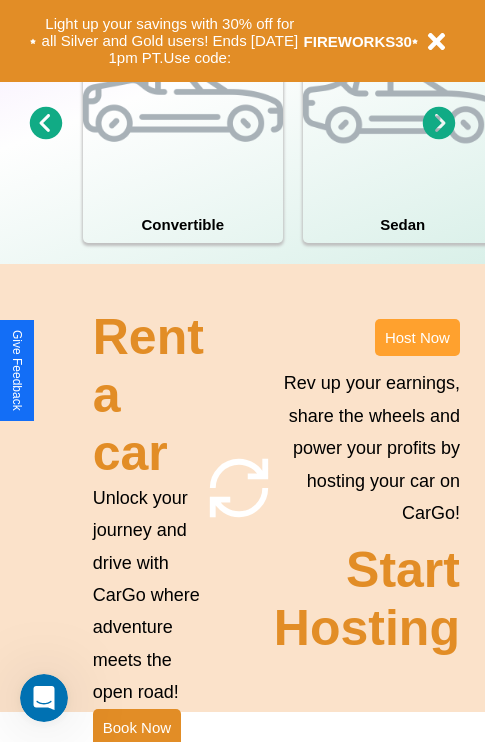 click on "Host Now" at bounding box center (417, 337) 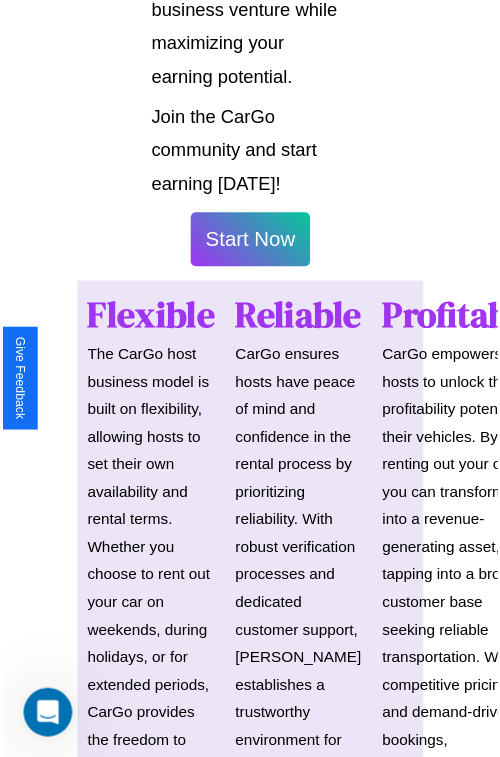 scroll, scrollTop: 1417, scrollLeft: 0, axis: vertical 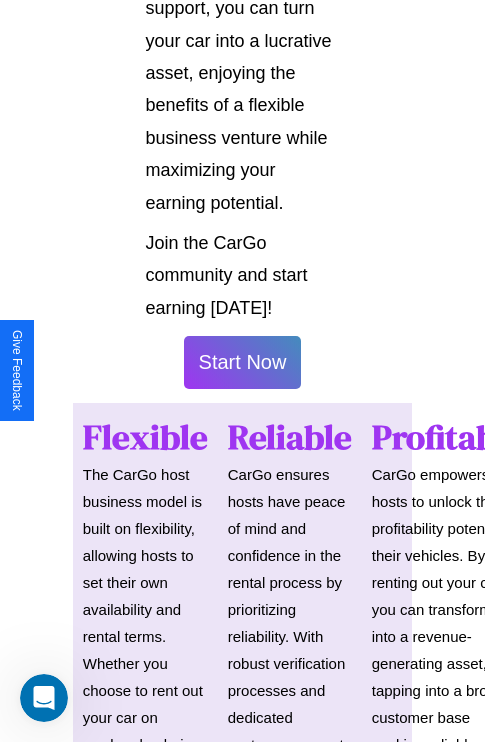 click on "Start Now" at bounding box center (243, 362) 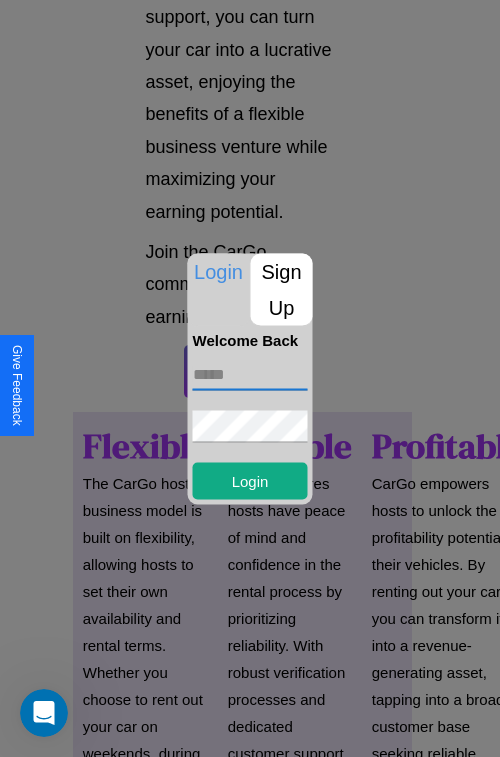 click at bounding box center (250, 374) 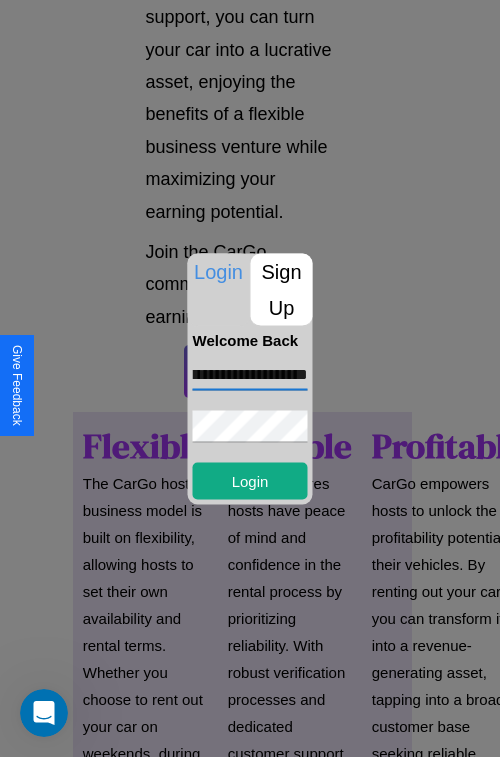 scroll, scrollTop: 0, scrollLeft: 62, axis: horizontal 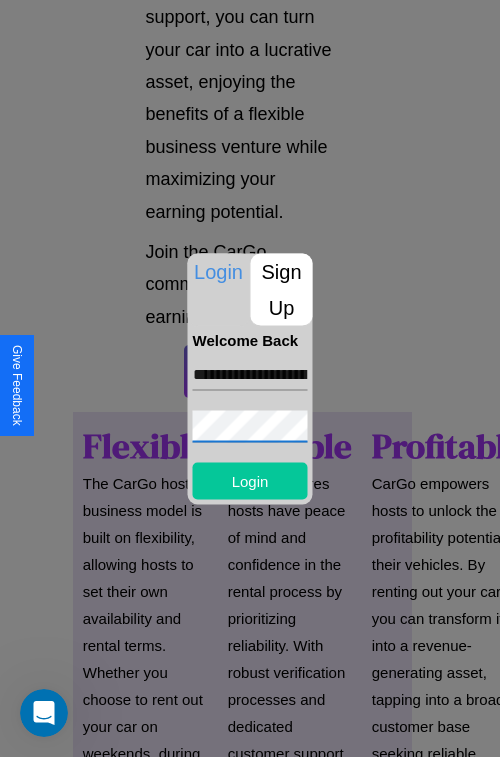 click on "Login" at bounding box center (250, 480) 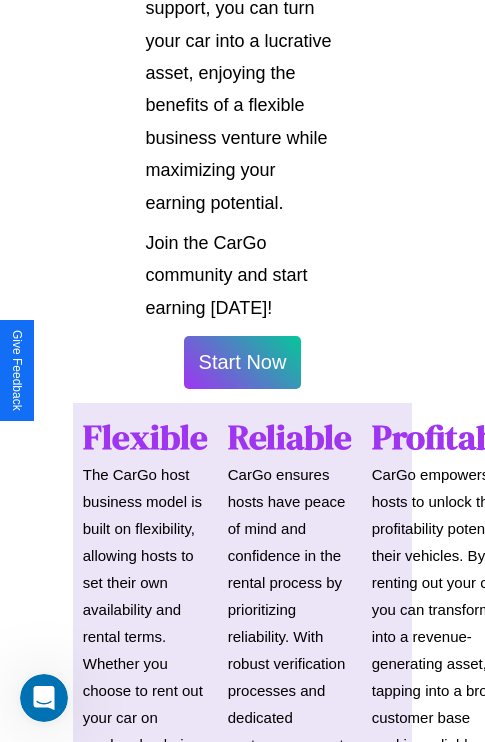 scroll, scrollTop: 1419, scrollLeft: 0, axis: vertical 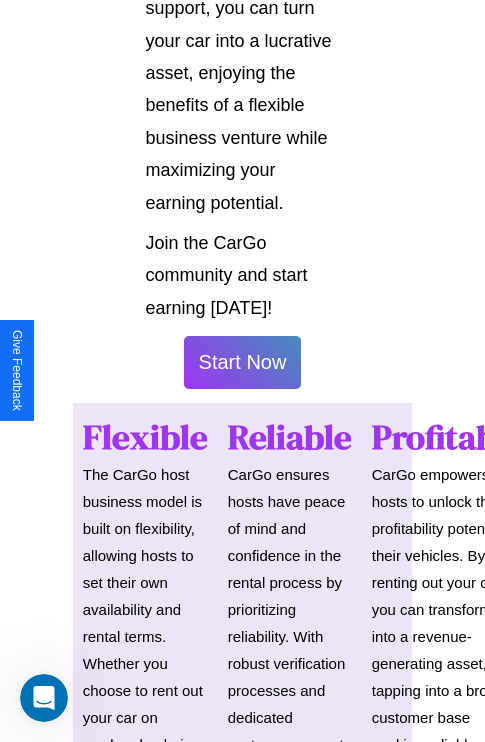 click on "Start Now" at bounding box center [243, 362] 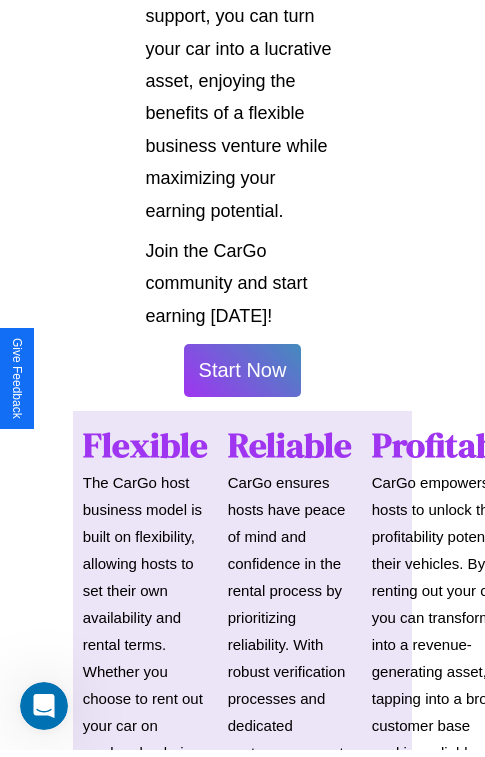 scroll, scrollTop: 0, scrollLeft: 0, axis: both 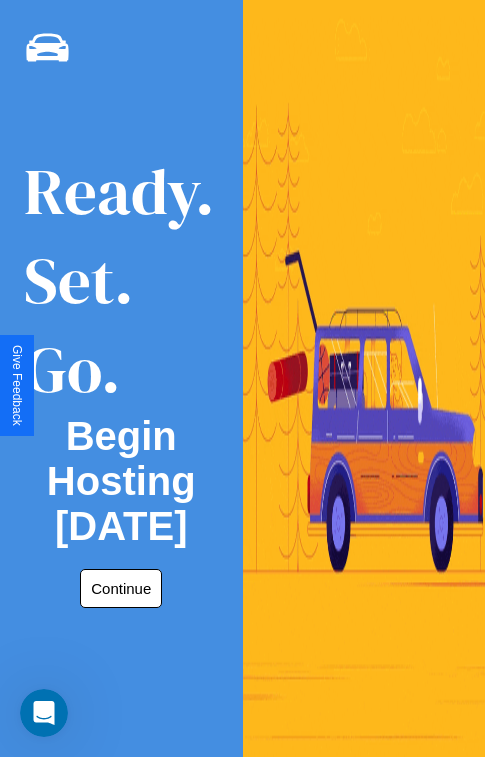 click on "Continue" at bounding box center (121, 588) 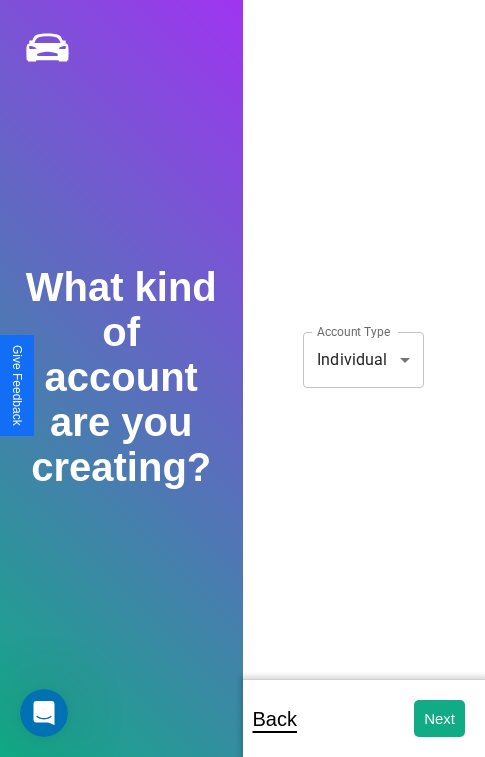 click on "**********" at bounding box center (242, 392) 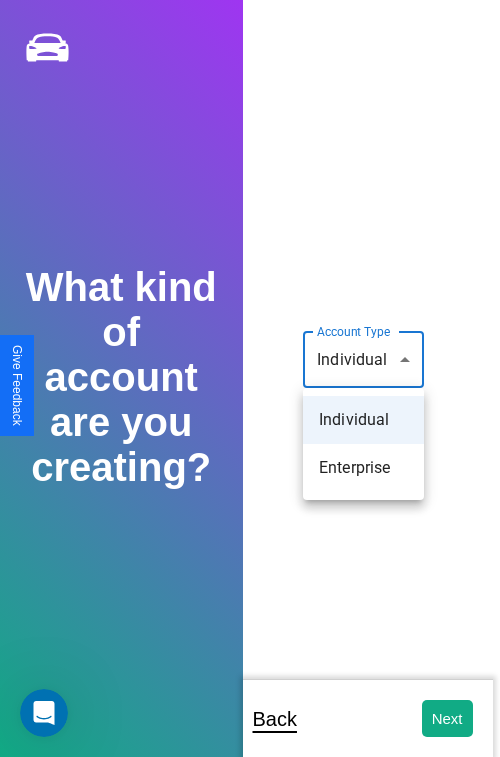 click on "Individual" at bounding box center (363, 420) 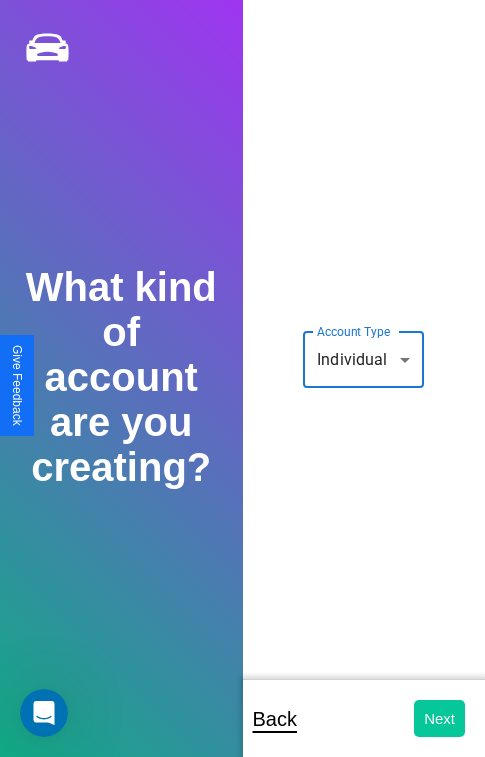 click on "Next" at bounding box center [439, 718] 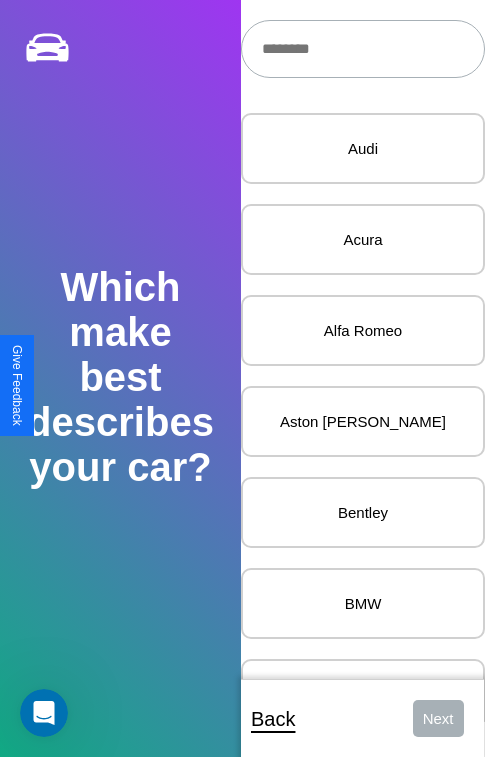 scroll, scrollTop: 27, scrollLeft: 0, axis: vertical 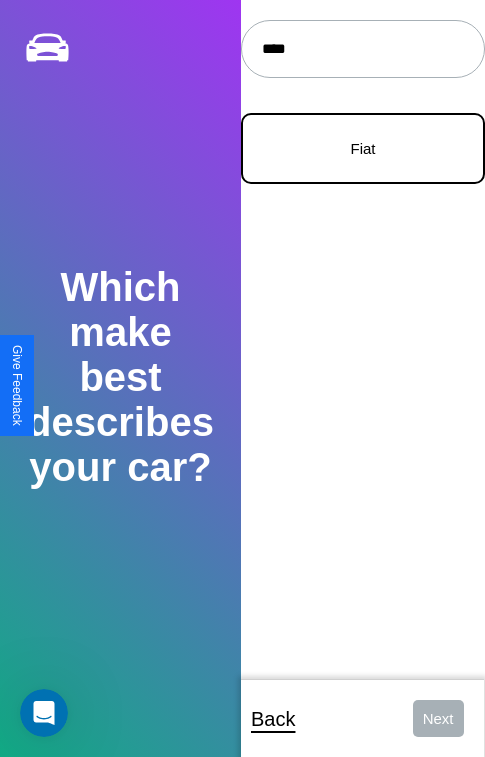 type on "****" 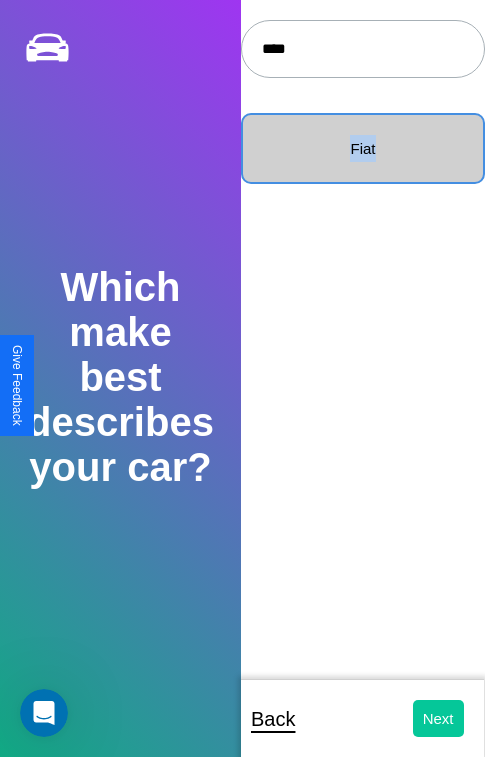 click on "Next" at bounding box center (438, 718) 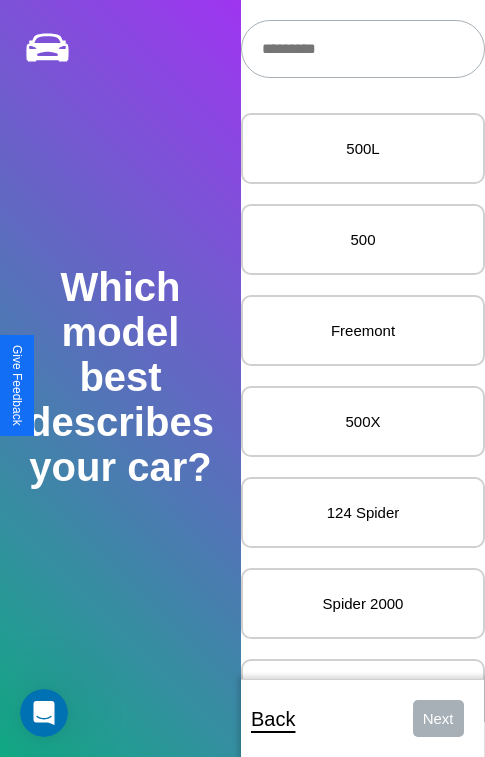 scroll, scrollTop: 24, scrollLeft: 0, axis: vertical 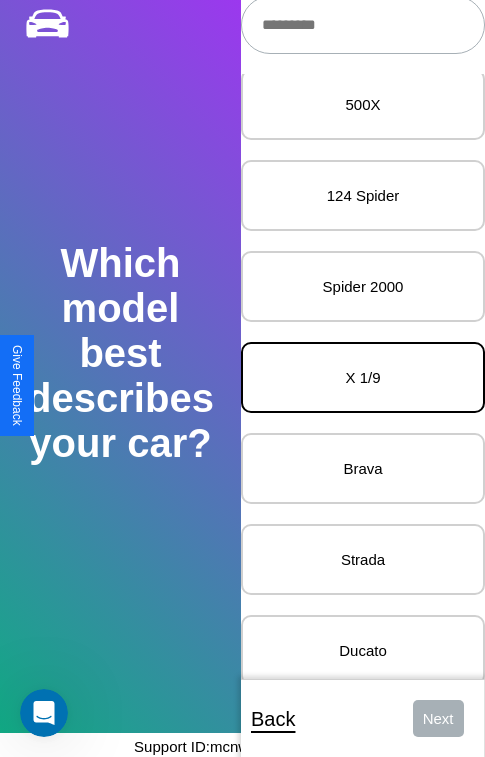 click on "X 1/9" at bounding box center [363, 377] 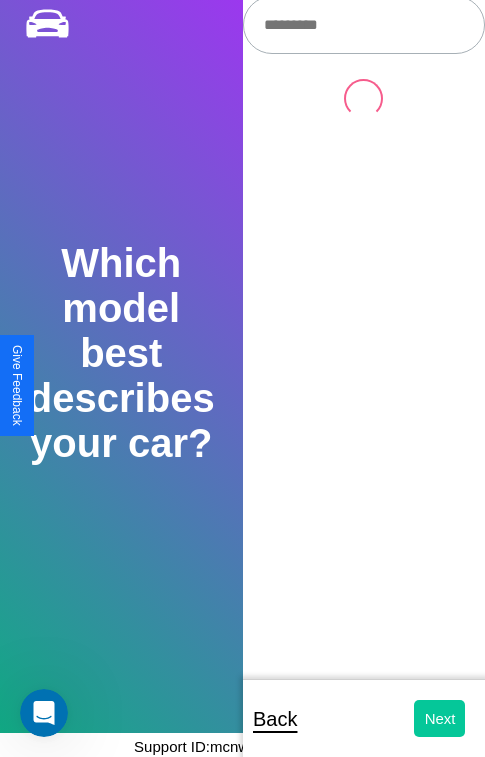 click on "Next" at bounding box center (439, 718) 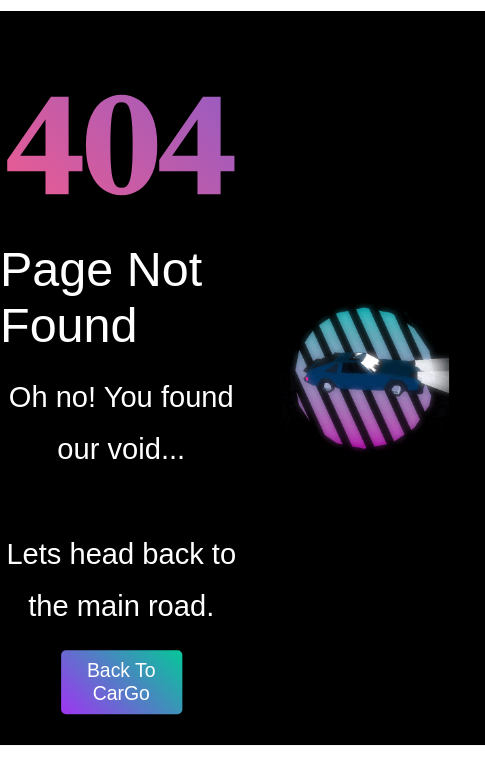 scroll, scrollTop: 0, scrollLeft: 0, axis: both 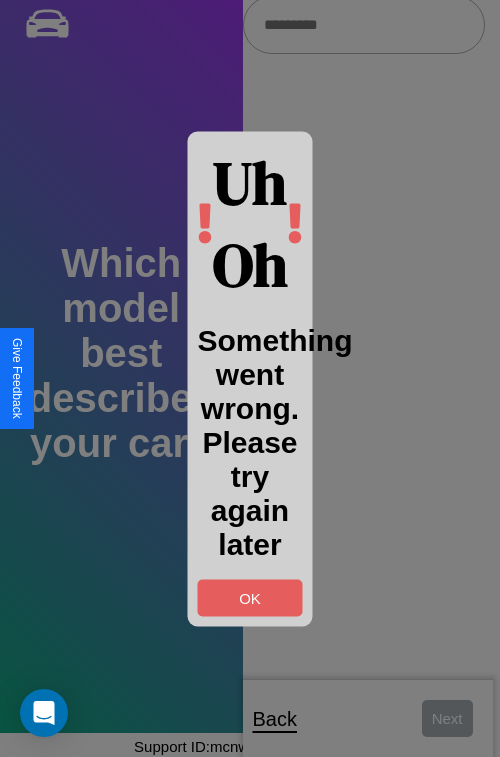 click at bounding box center [250, 378] 